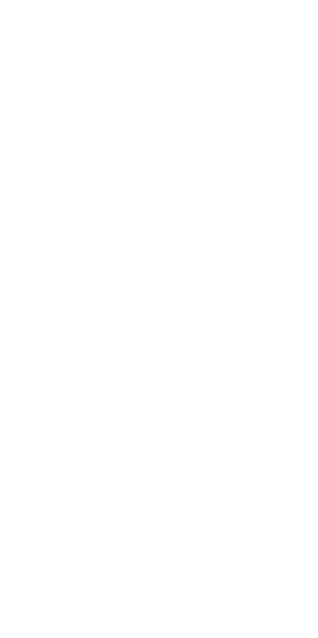 scroll, scrollTop: 0, scrollLeft: 0, axis: both 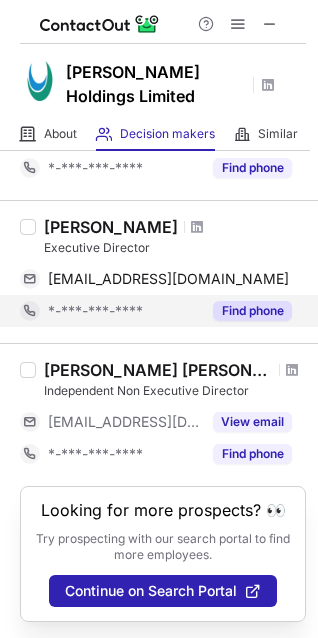 click on "Find phone" at bounding box center (252, 311) 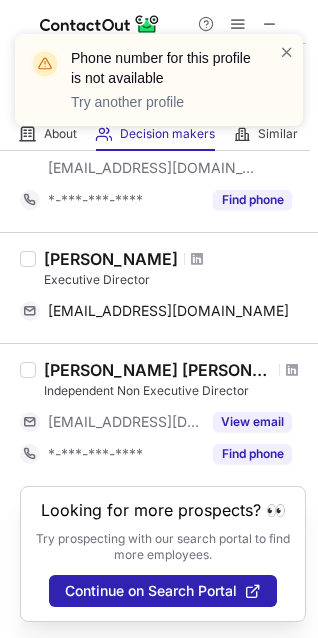 scroll, scrollTop: 343, scrollLeft: 0, axis: vertical 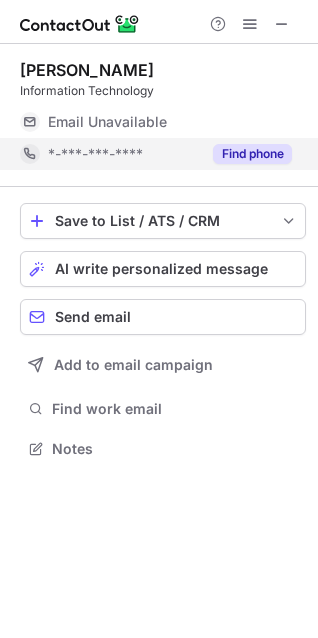 click on "Find phone" at bounding box center [252, 154] 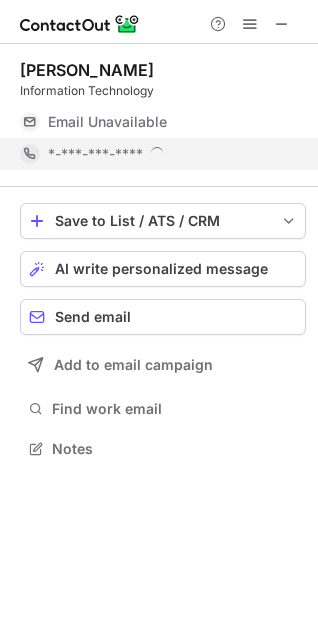 scroll, scrollTop: 10, scrollLeft: 10, axis: both 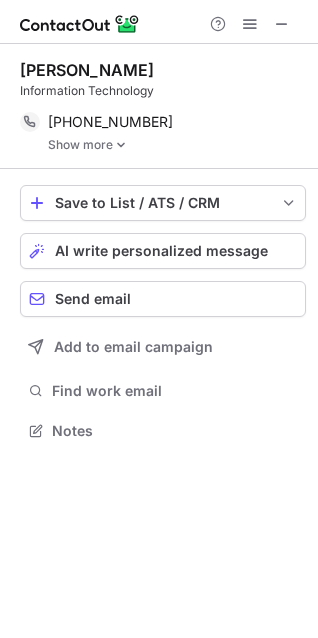 click at bounding box center (121, 145) 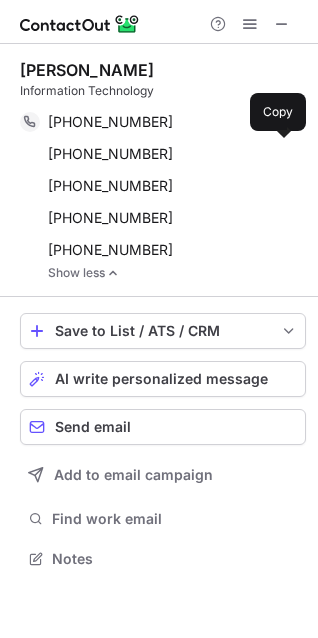 scroll, scrollTop: 10, scrollLeft: 10, axis: both 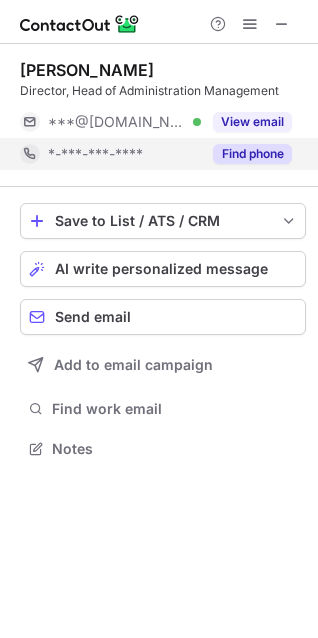 click on "Find phone" at bounding box center (252, 154) 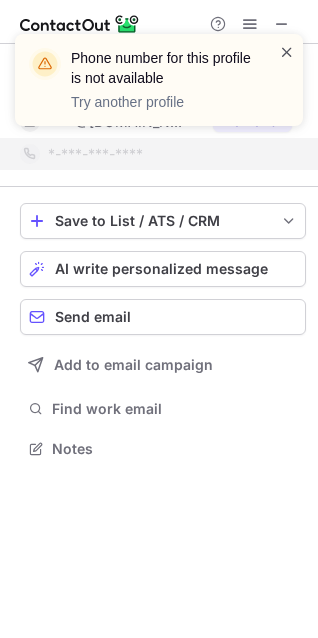 click at bounding box center [287, 52] 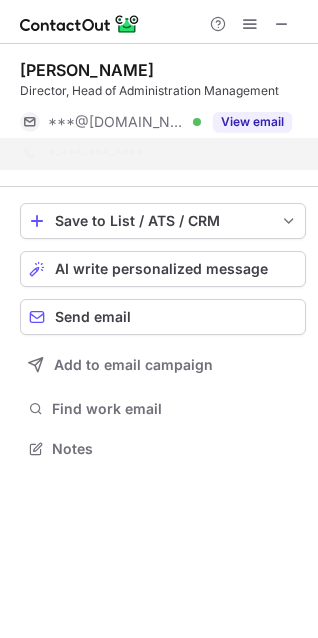 click on "Phone number for this profile is not available Try another profile" at bounding box center [159, 80] 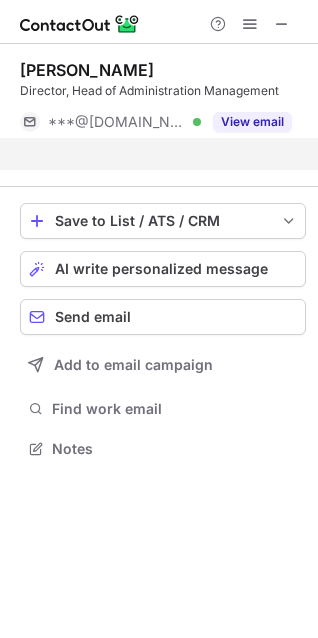 scroll, scrollTop: 403, scrollLeft: 318, axis: both 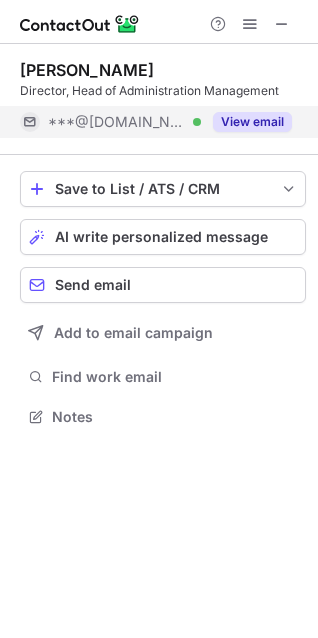 click on "View email" at bounding box center [252, 122] 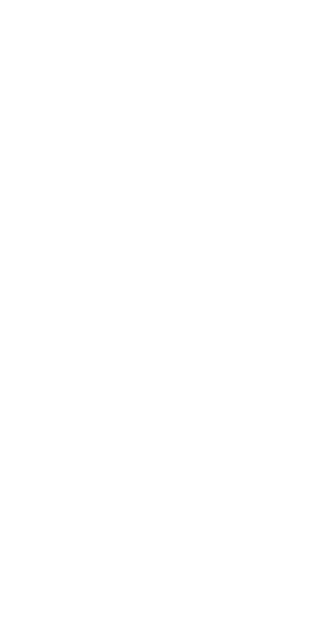 scroll, scrollTop: 0, scrollLeft: 0, axis: both 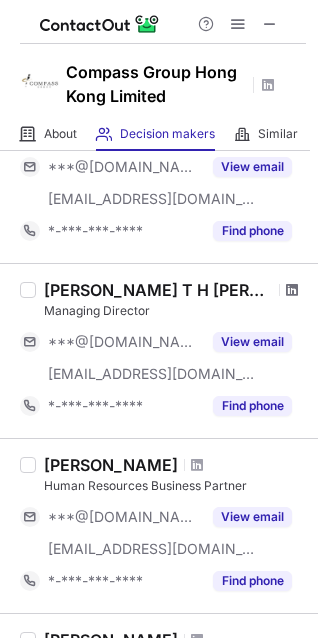 click at bounding box center (292, 290) 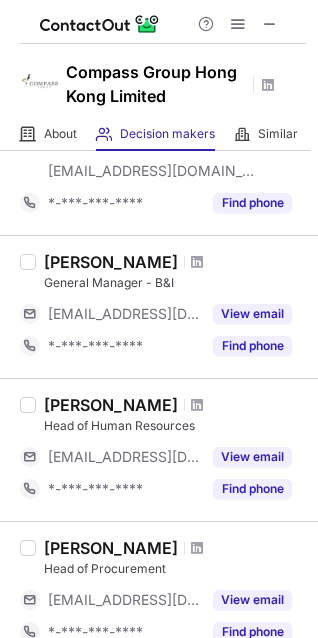 scroll, scrollTop: 1100, scrollLeft: 0, axis: vertical 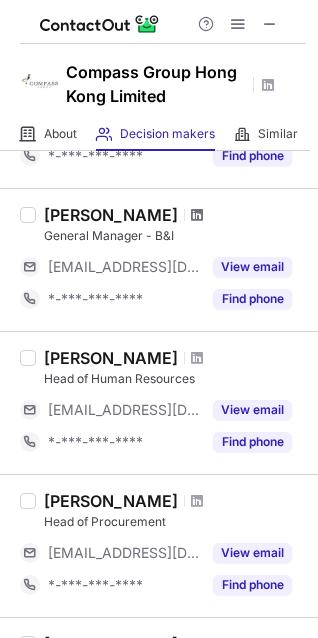 click at bounding box center (197, 215) 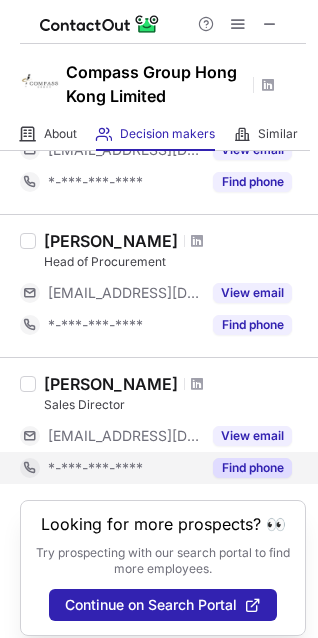 scroll, scrollTop: 1393, scrollLeft: 0, axis: vertical 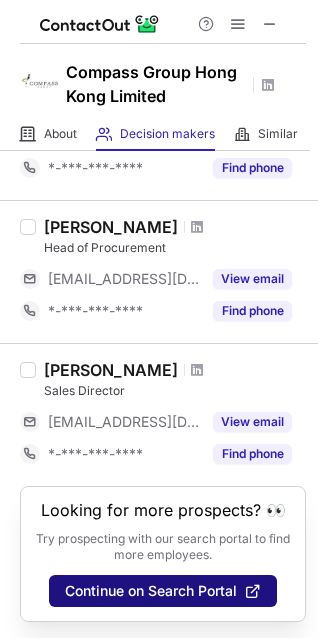 click on "Continue on Search Portal" at bounding box center [151, 591] 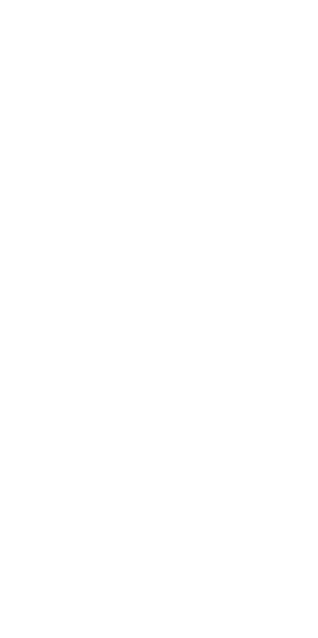 scroll, scrollTop: 0, scrollLeft: 0, axis: both 